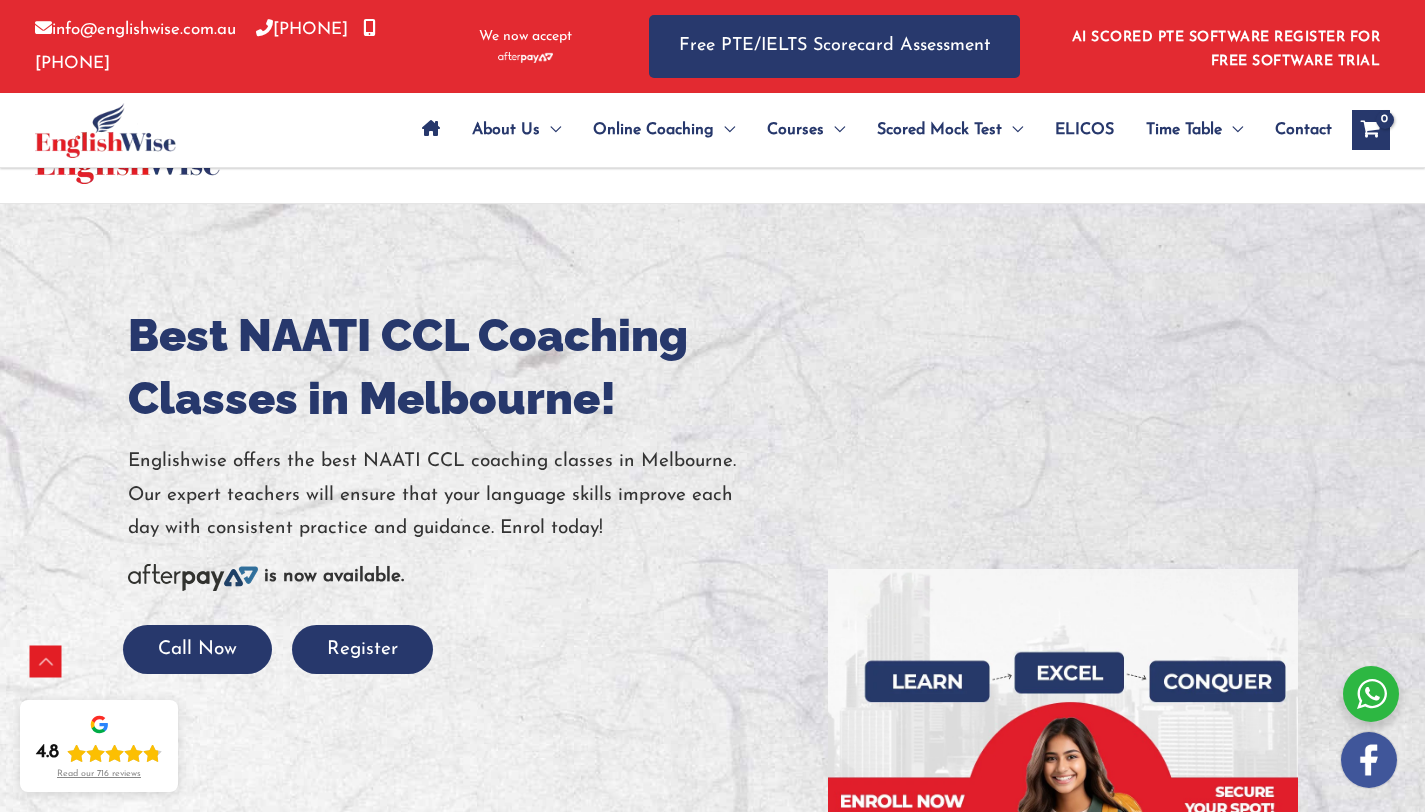 scroll, scrollTop: 423, scrollLeft: 0, axis: vertical 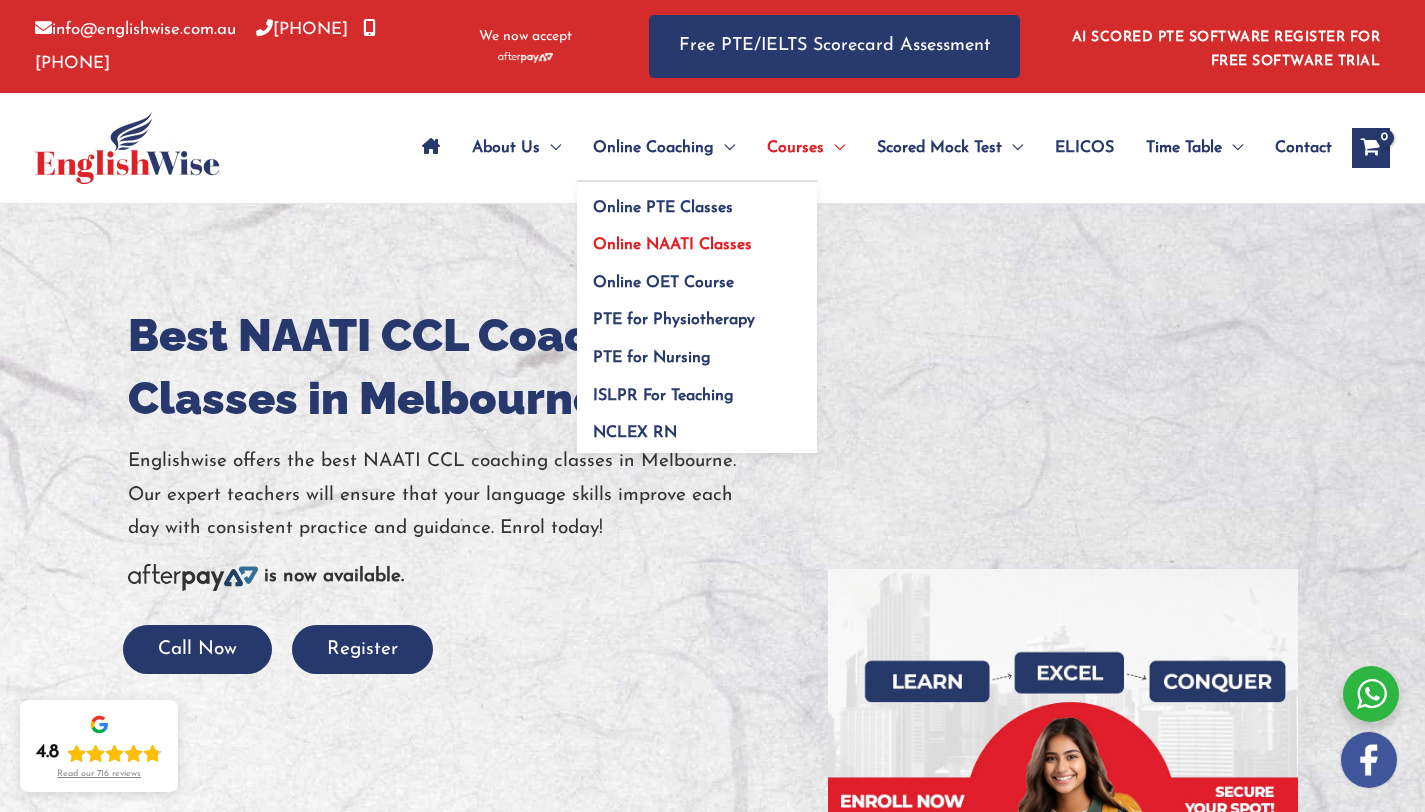 click on "Online NAATI Classes" at bounding box center (672, 245) 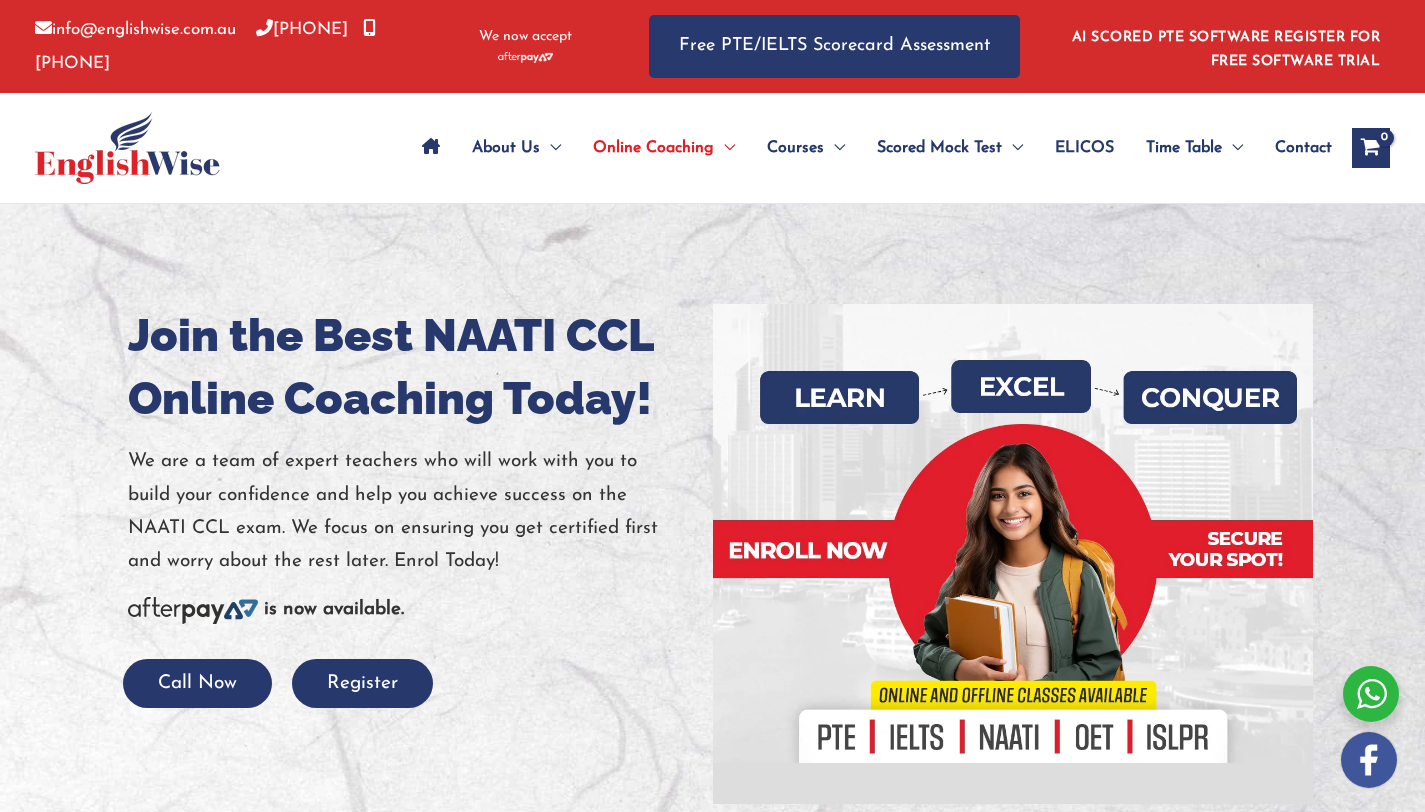 scroll, scrollTop: 0, scrollLeft: 0, axis: both 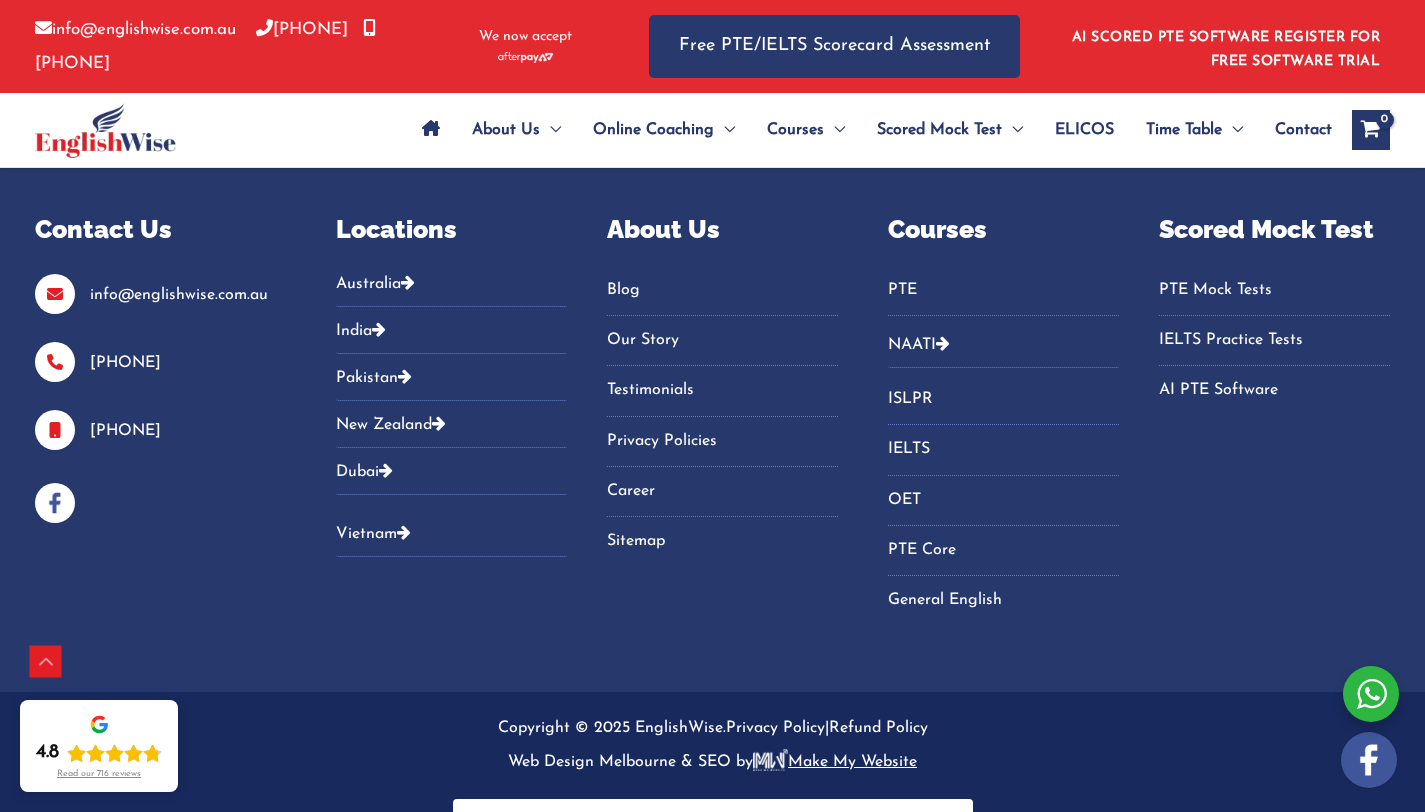 click on "Australia" at bounding box center [451, 290] 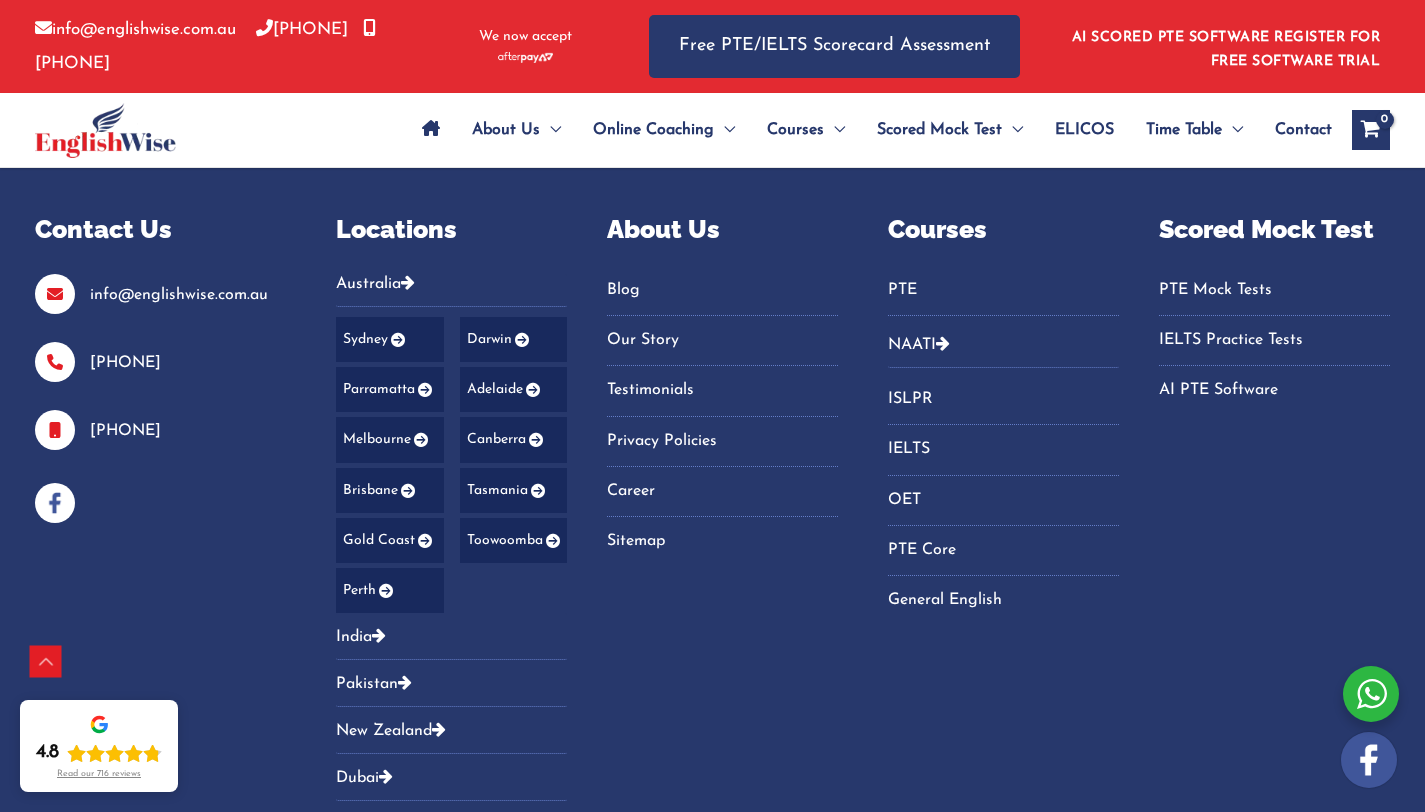 click on "Melbourne" at bounding box center (390, 439) 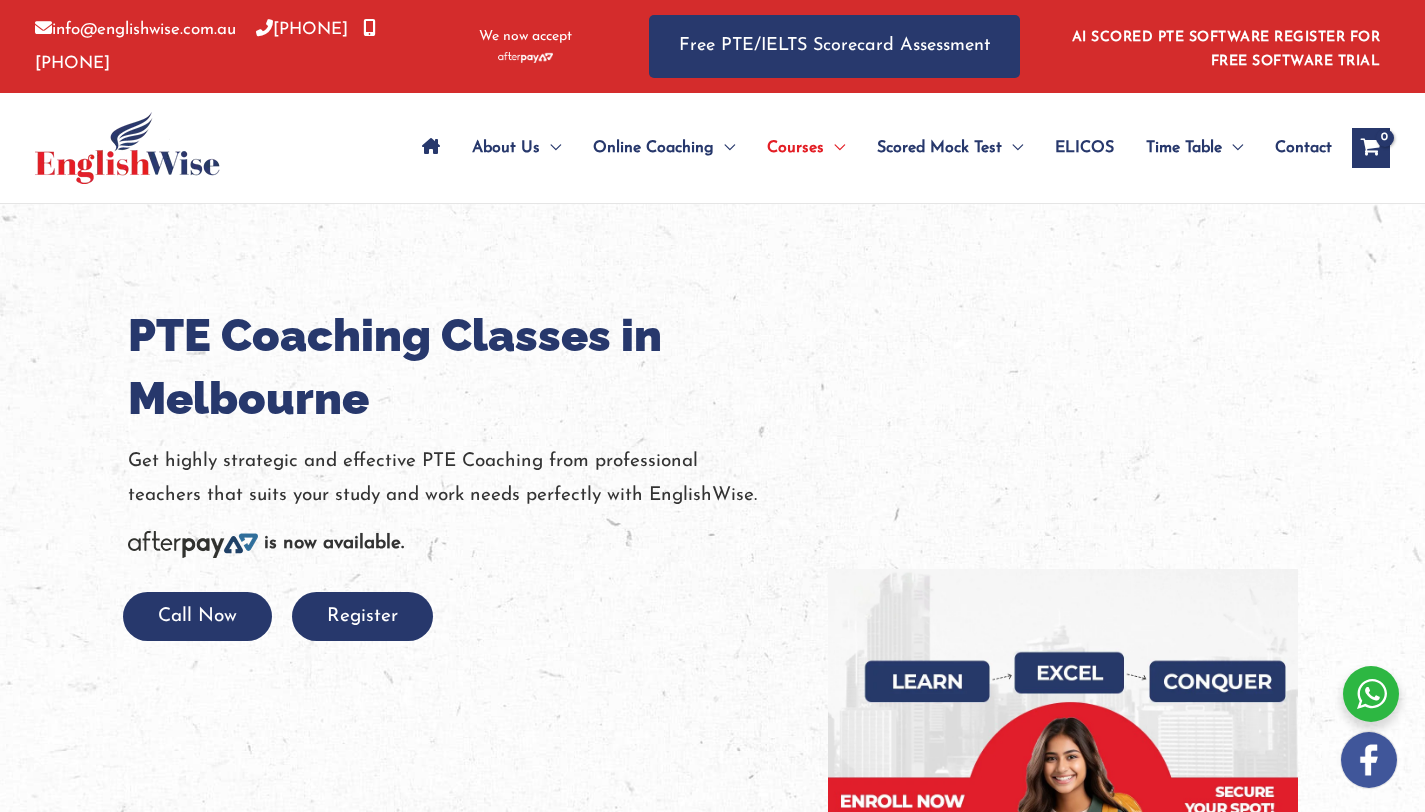 scroll, scrollTop: 0, scrollLeft: 0, axis: both 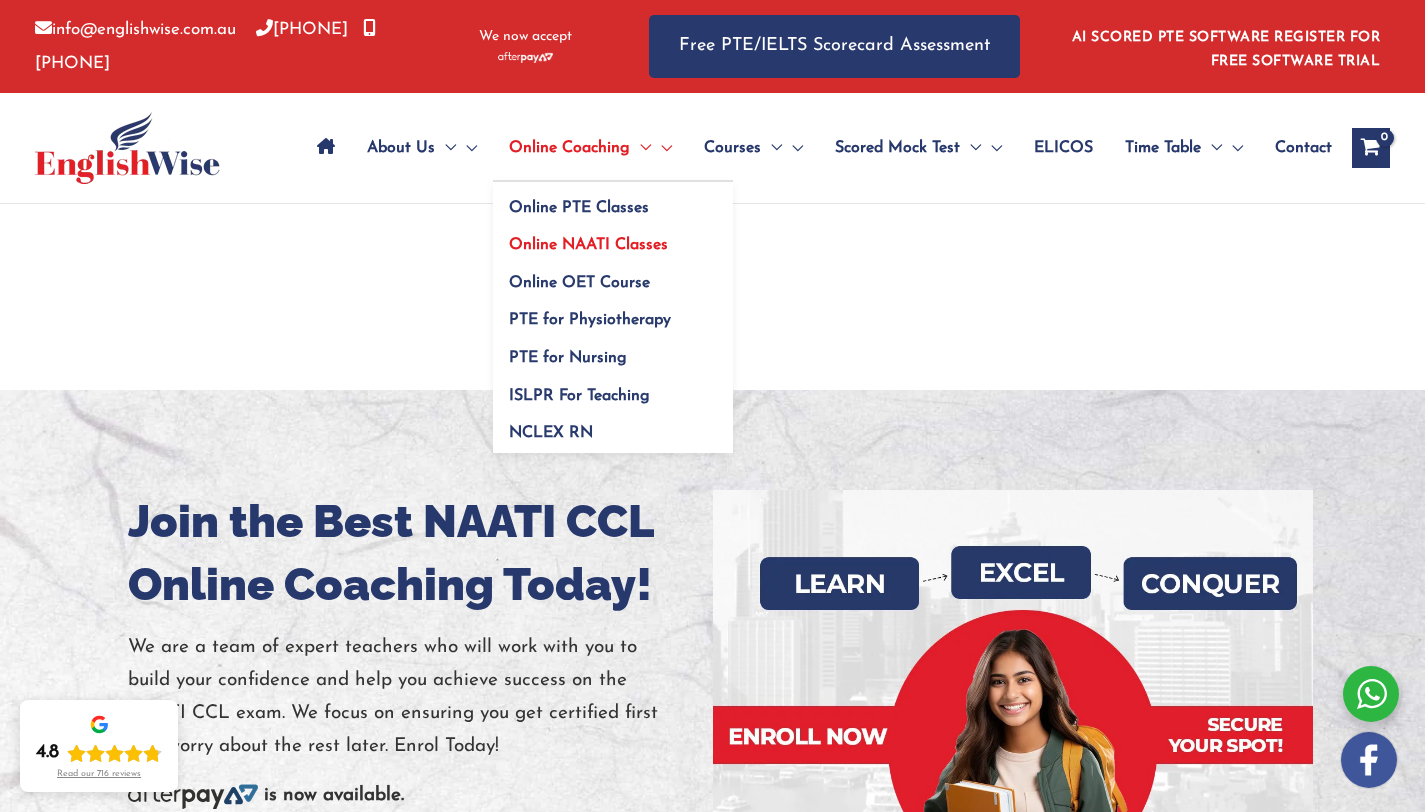 click on "Online NAATI Classes" at bounding box center (588, 245) 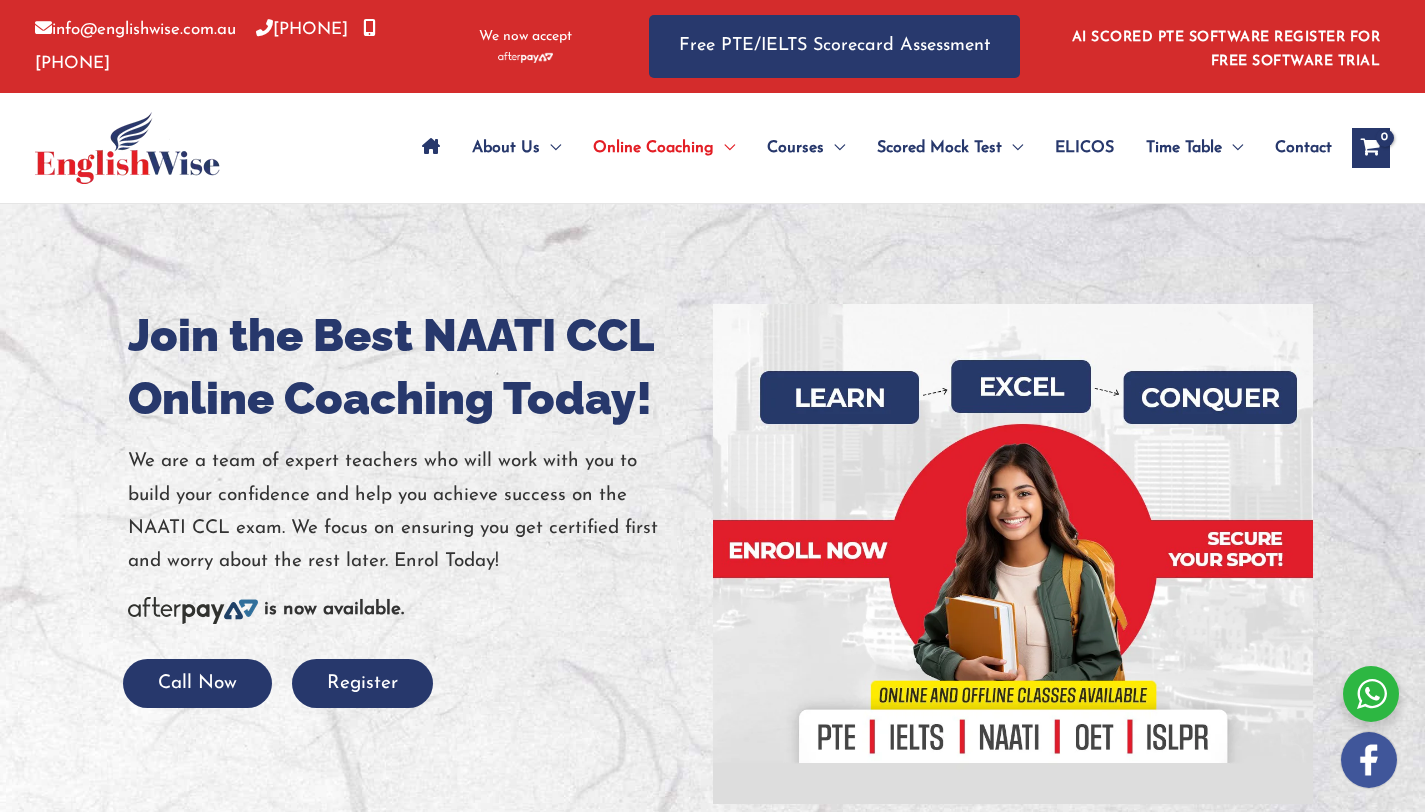 scroll, scrollTop: 0, scrollLeft: 0, axis: both 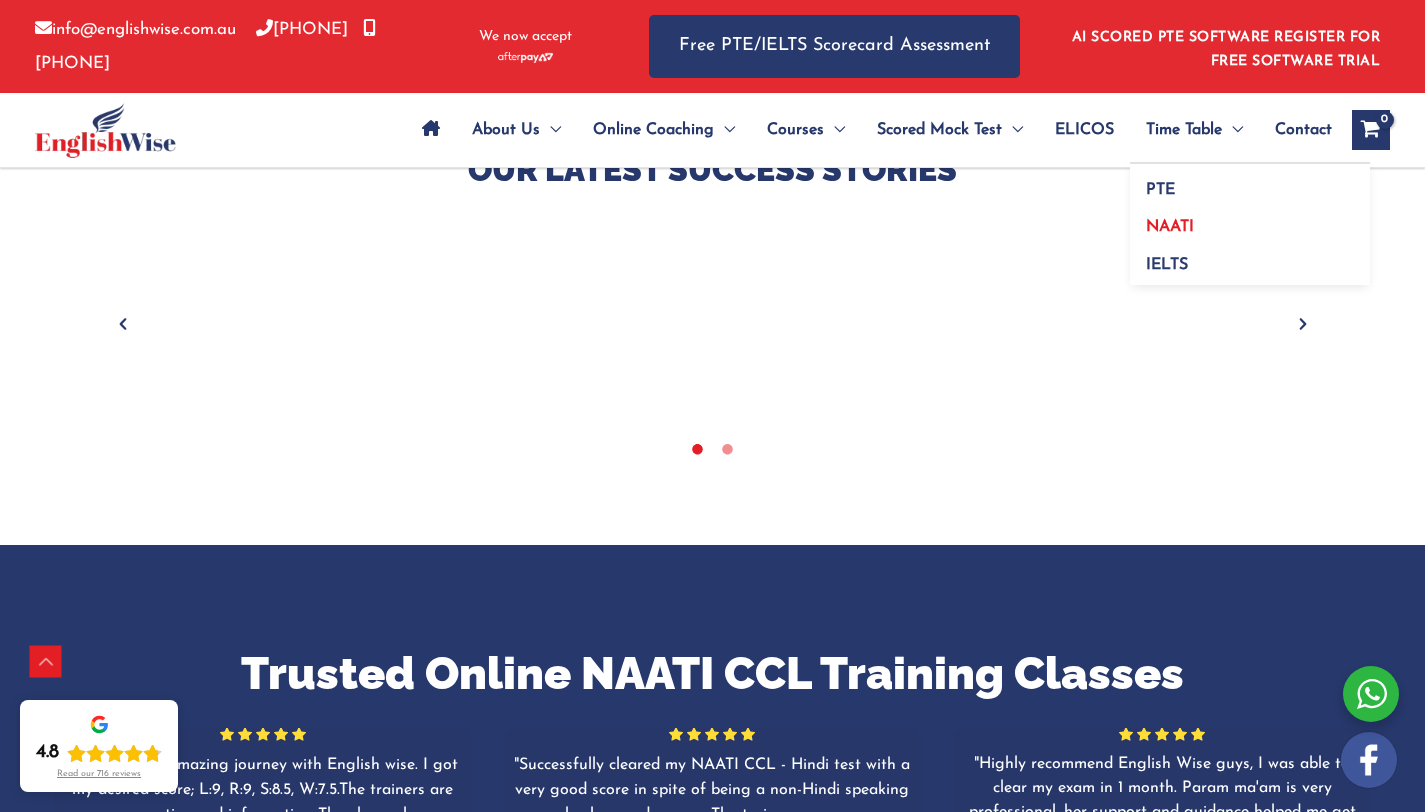 click on "NAATI" at bounding box center (1250, 221) 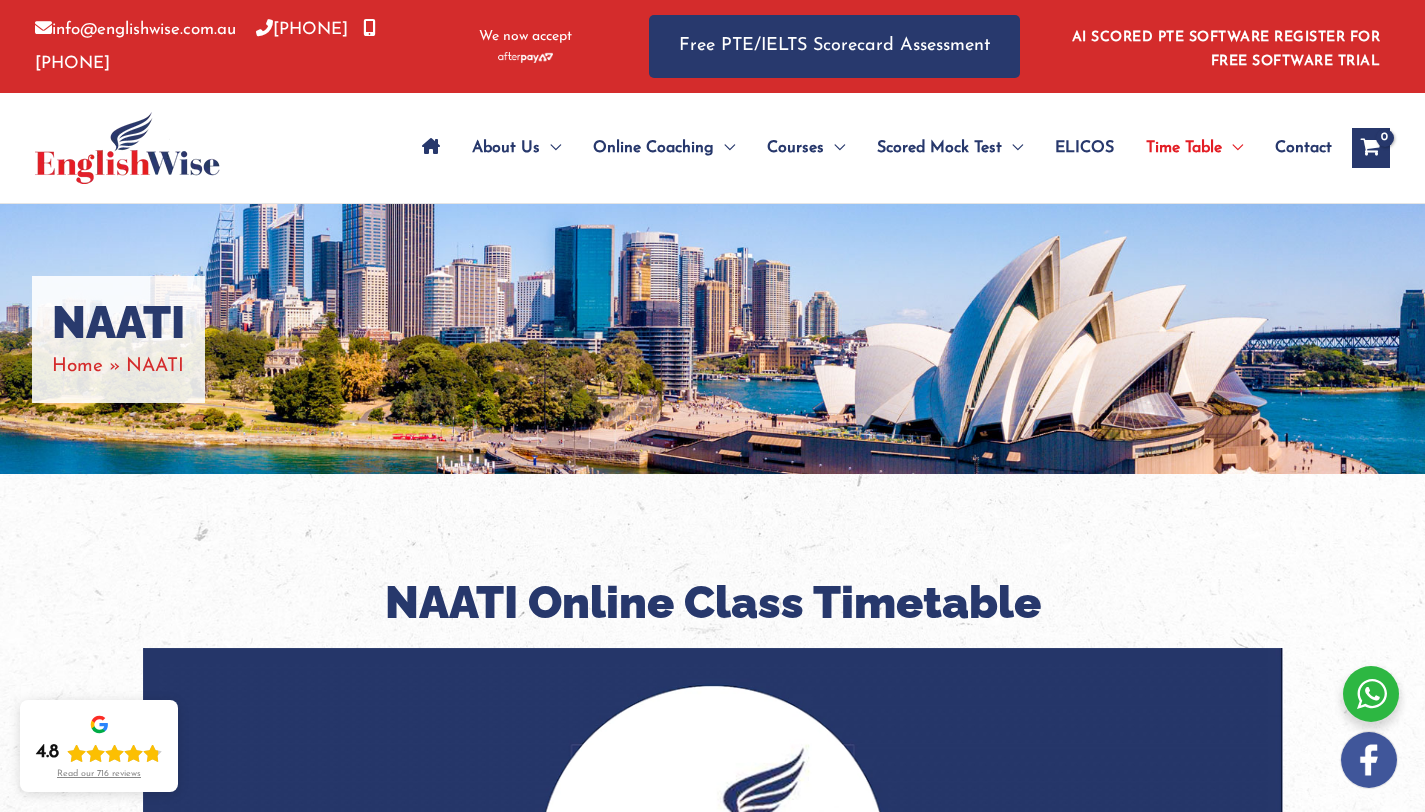 scroll, scrollTop: 0, scrollLeft: 0, axis: both 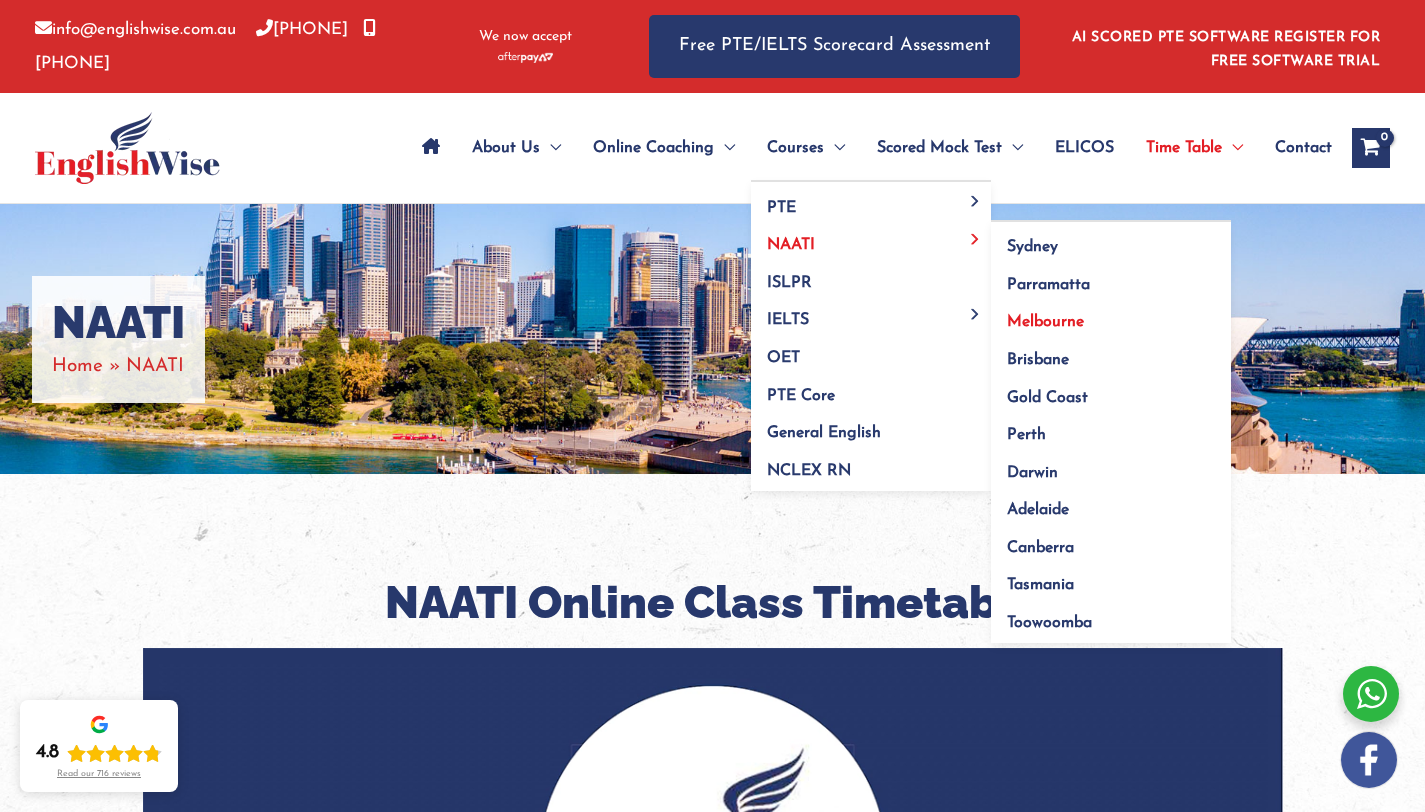 click on "Melbourne" at bounding box center [1045, 322] 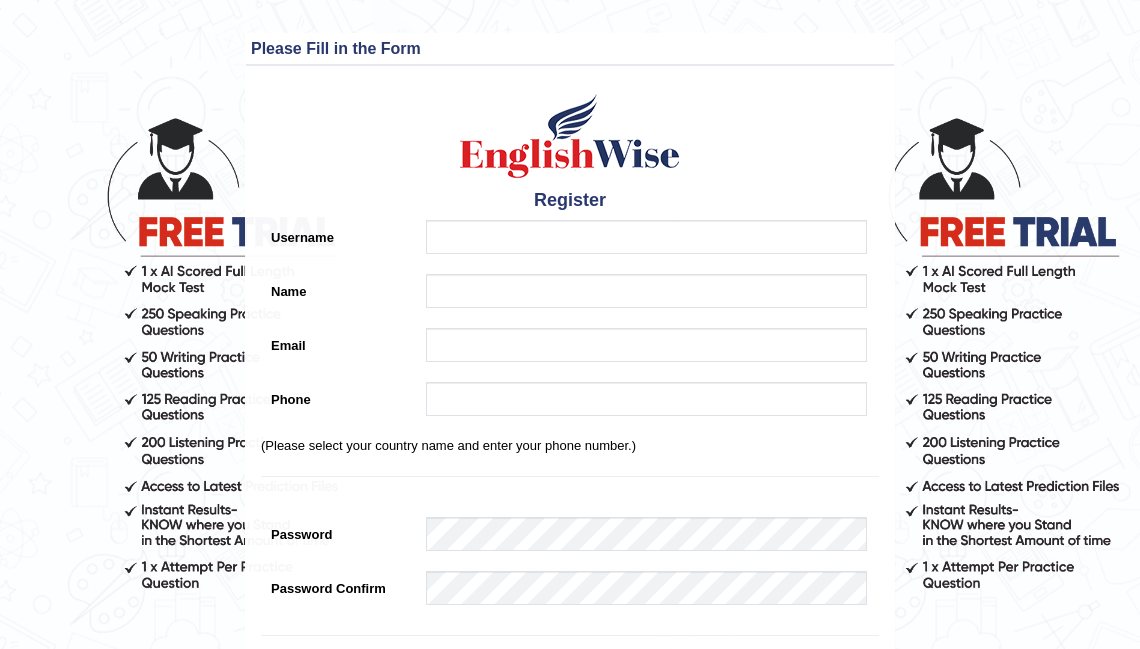 scroll, scrollTop: 0, scrollLeft: 0, axis: both 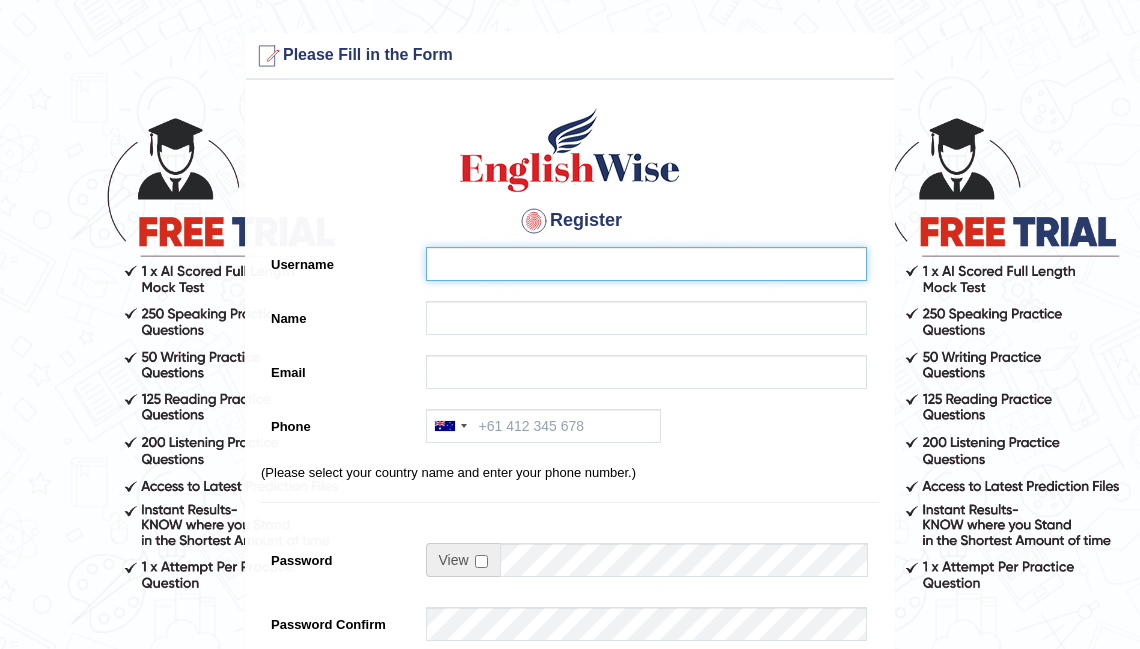 click on "Username" at bounding box center [646, 264] 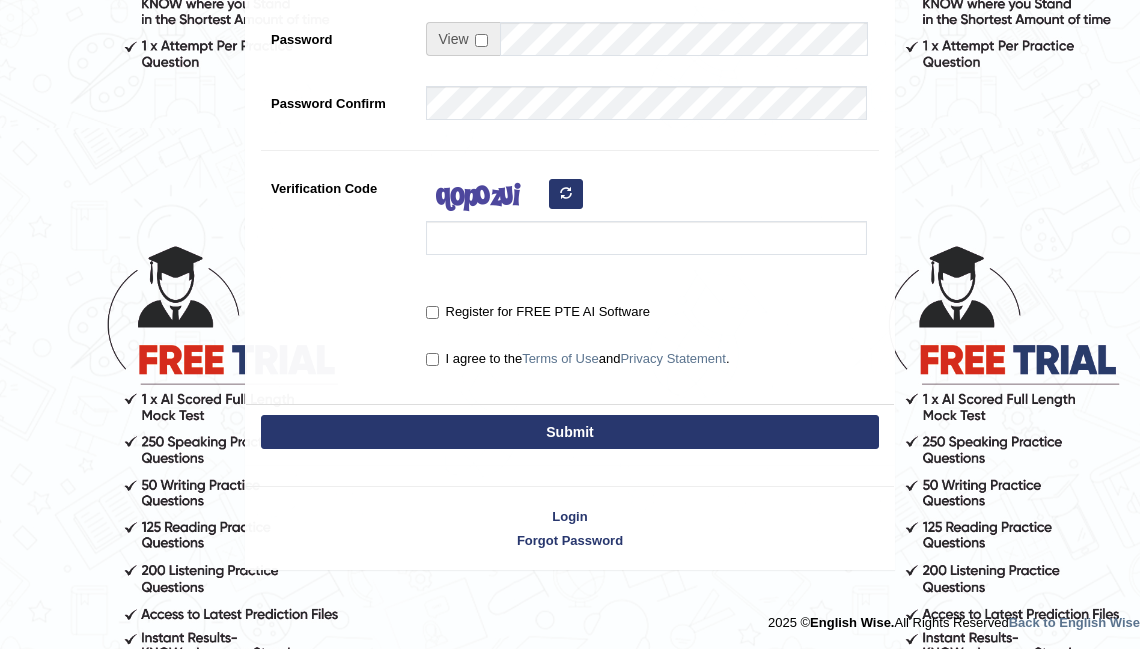 scroll, scrollTop: 0, scrollLeft: 0, axis: both 